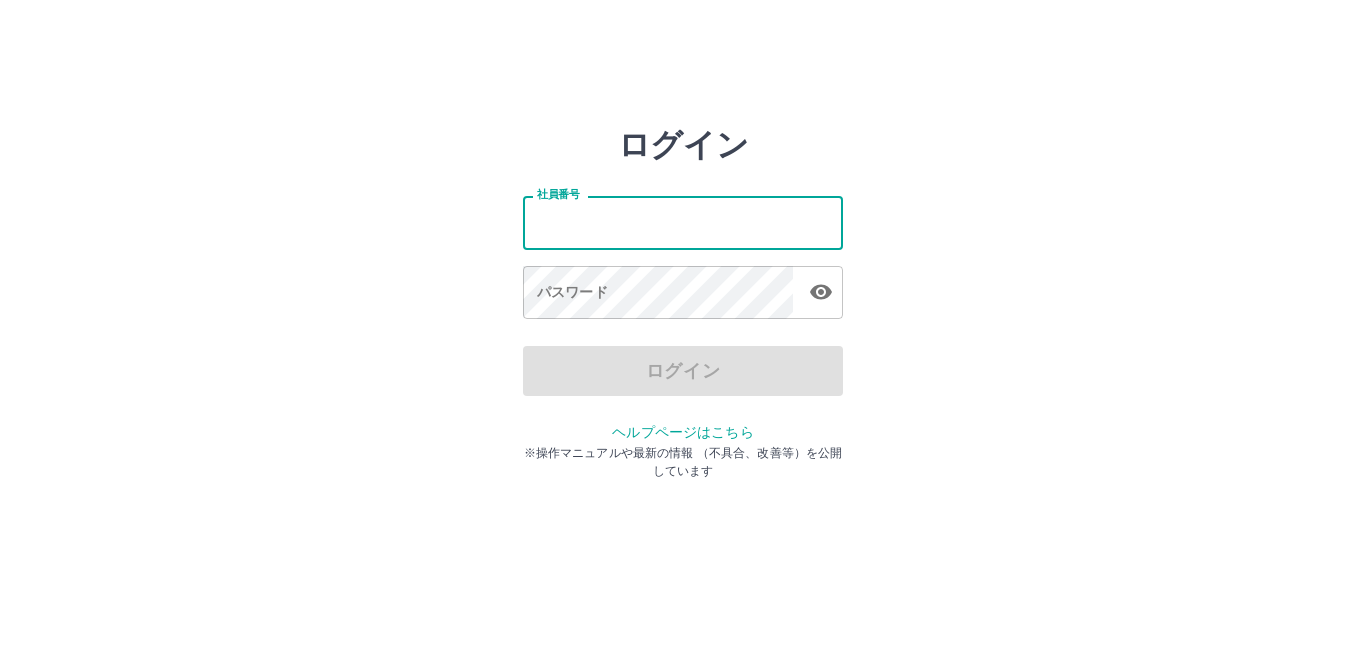 scroll, scrollTop: 0, scrollLeft: 0, axis: both 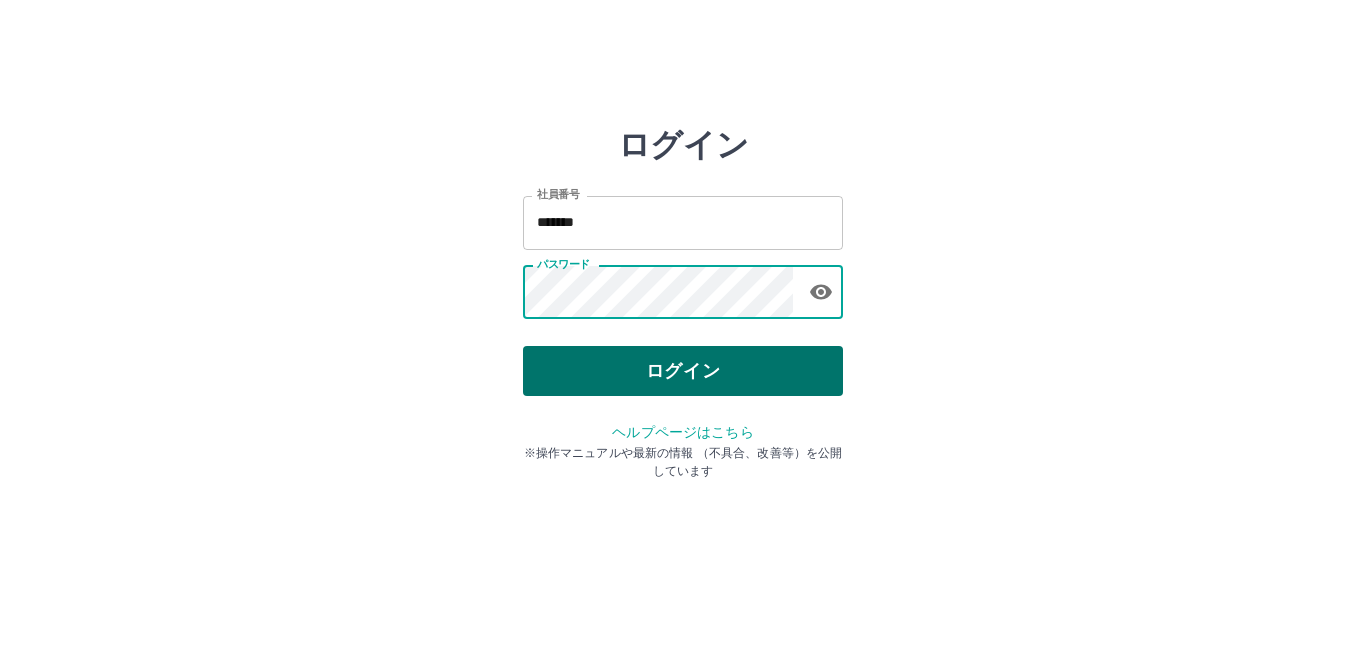 click on "ログイン" at bounding box center (683, 371) 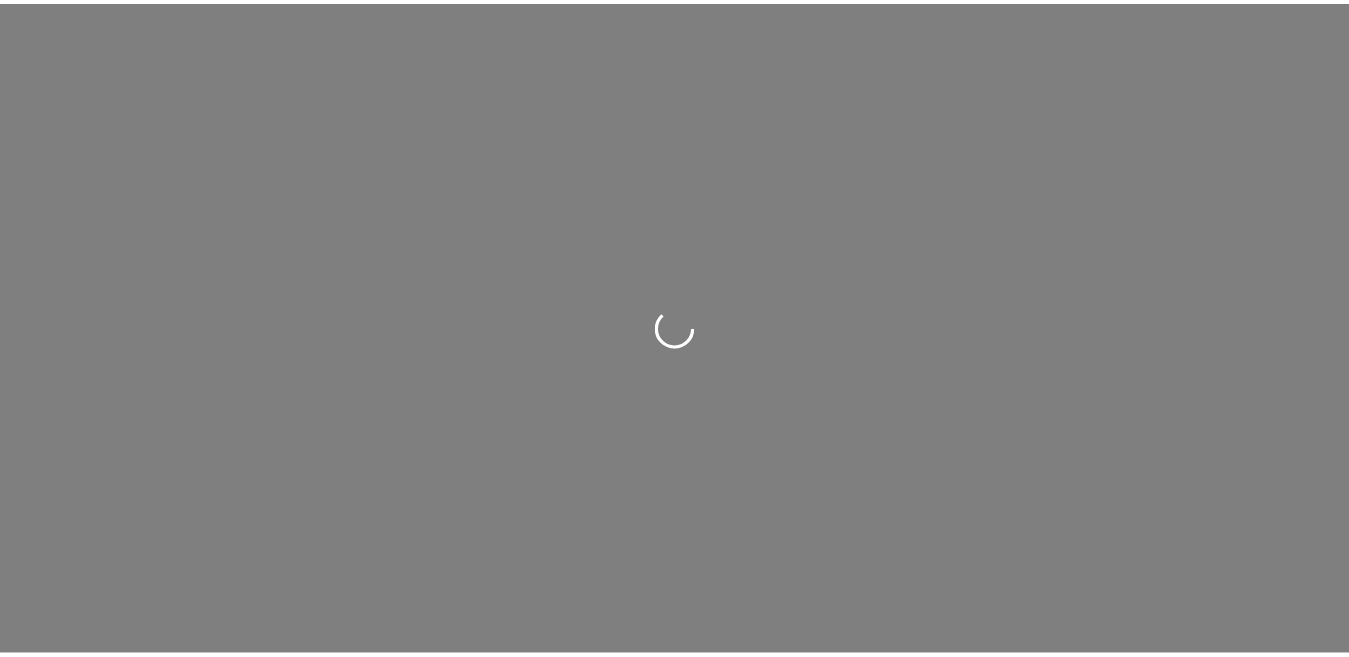scroll, scrollTop: 0, scrollLeft: 0, axis: both 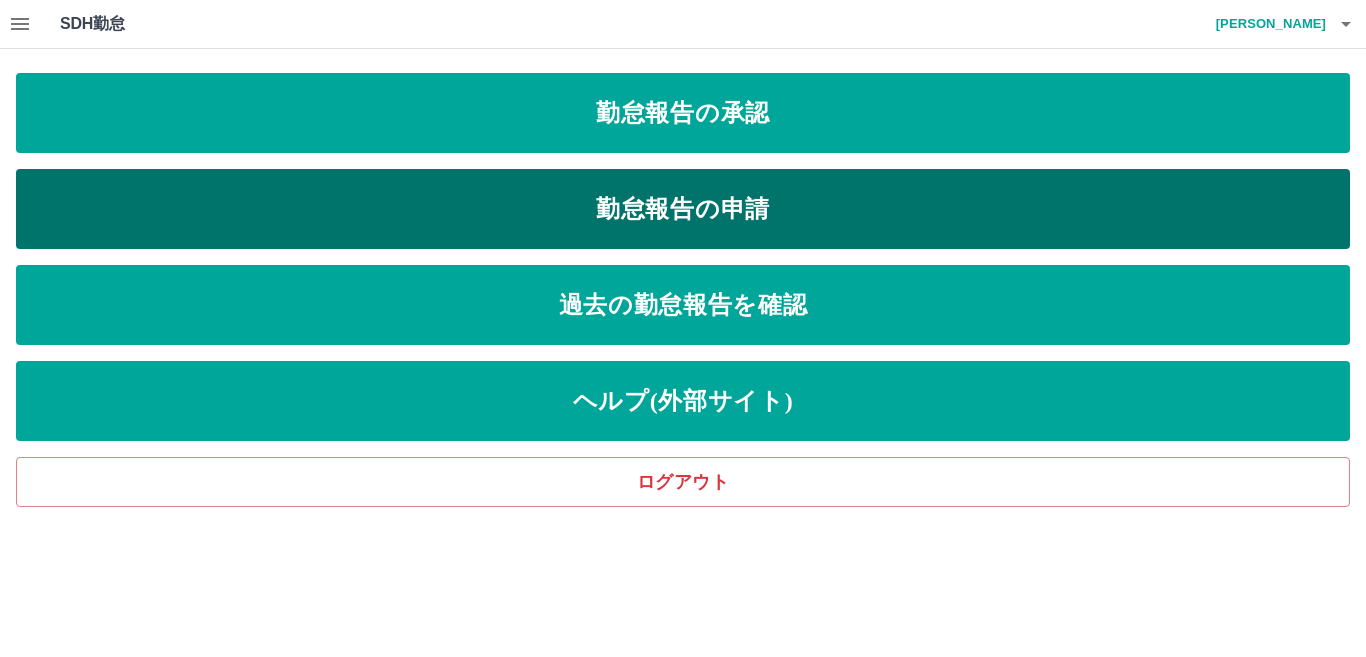 click on "勤怠報告の申請" at bounding box center (683, 209) 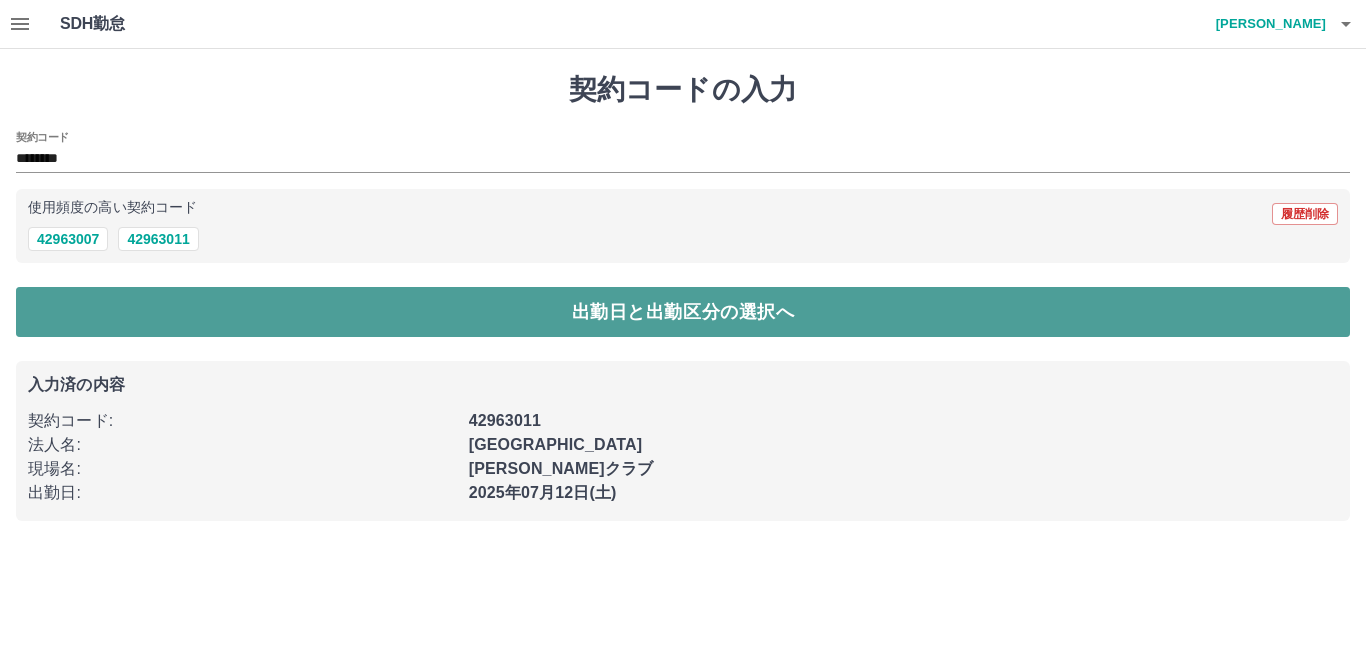 click on "出勤日と出勤区分の選択へ" at bounding box center (683, 312) 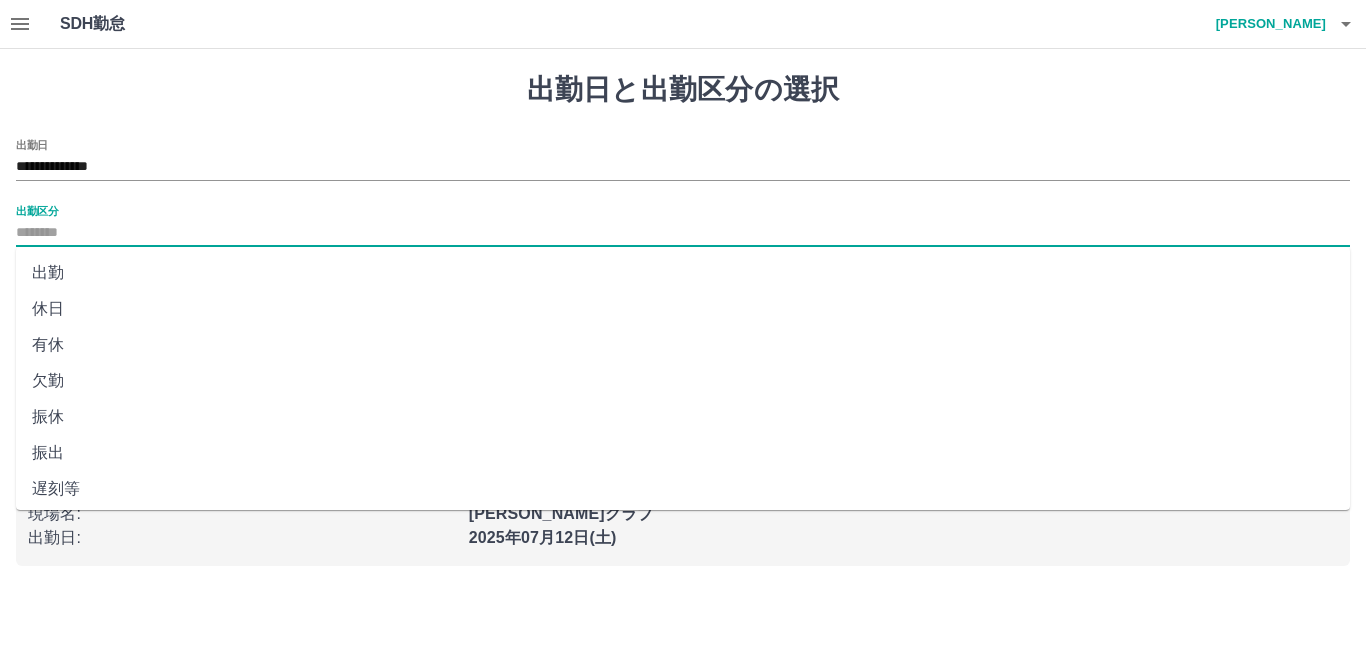 click on "出勤区分" at bounding box center (683, 233) 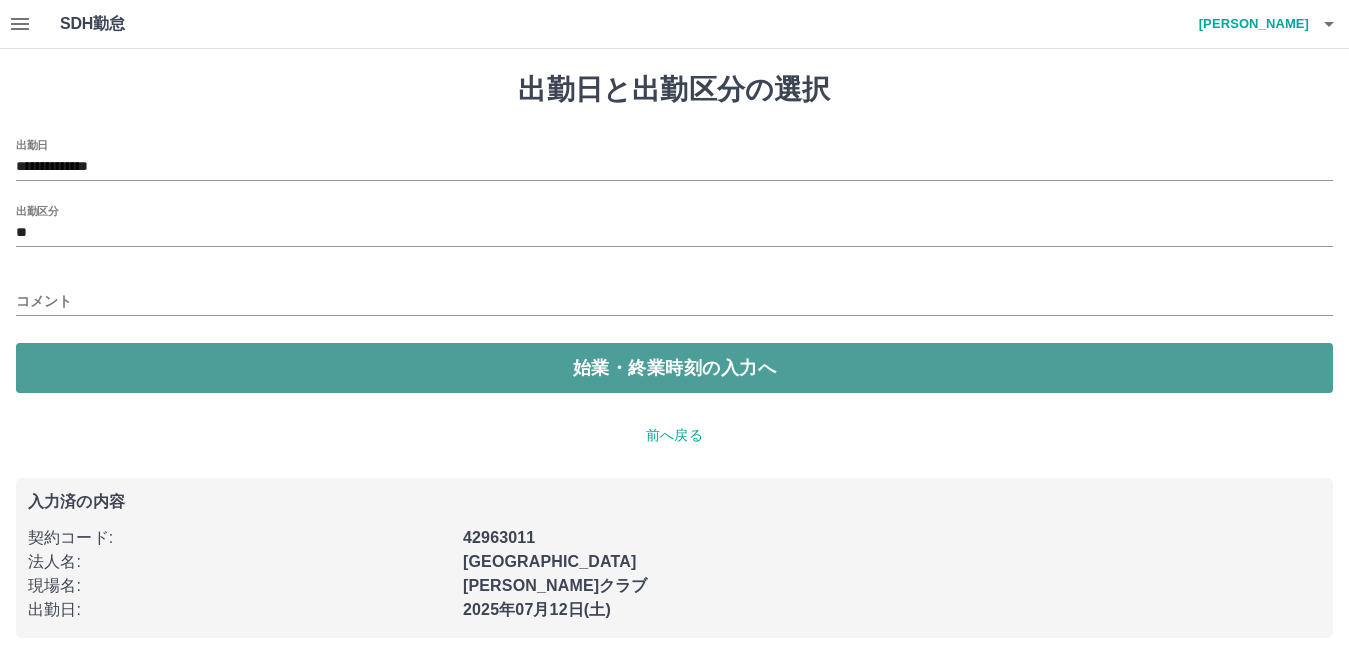 click on "始業・終業時刻の入力へ" at bounding box center [674, 368] 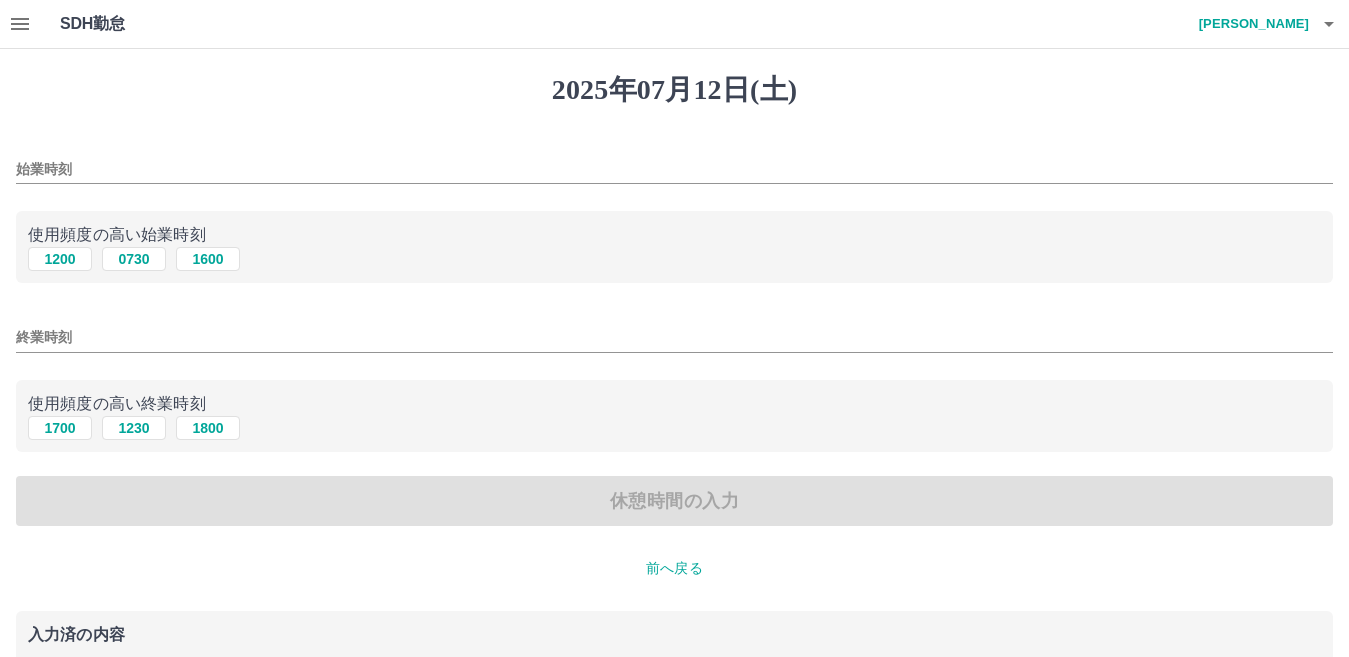 click on "始業時刻" at bounding box center [674, 169] 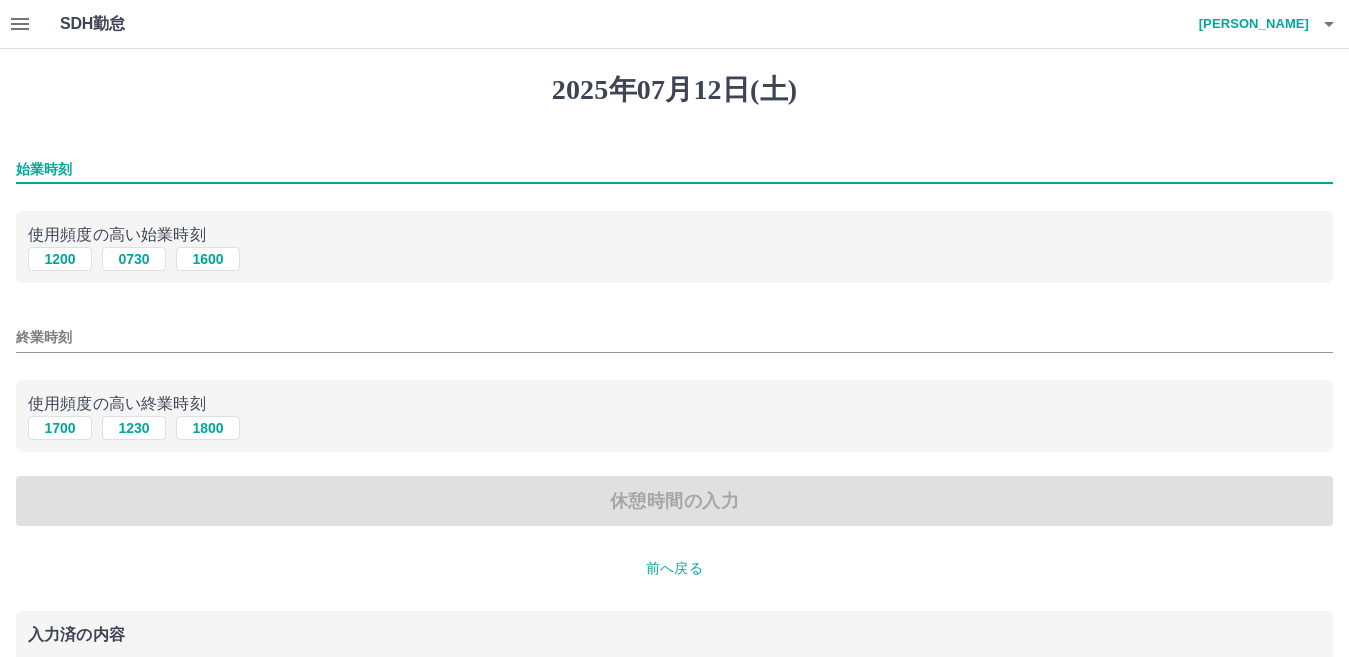 type on "****" 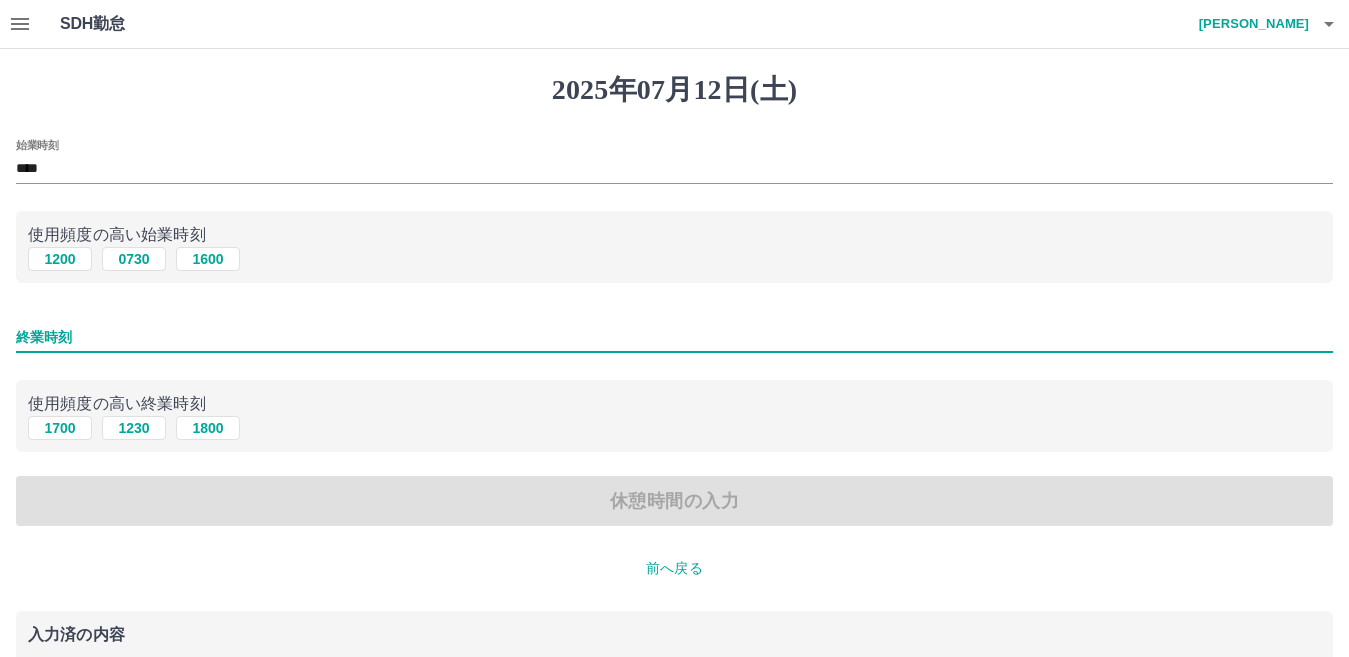 click on "終業時刻" at bounding box center [674, 337] 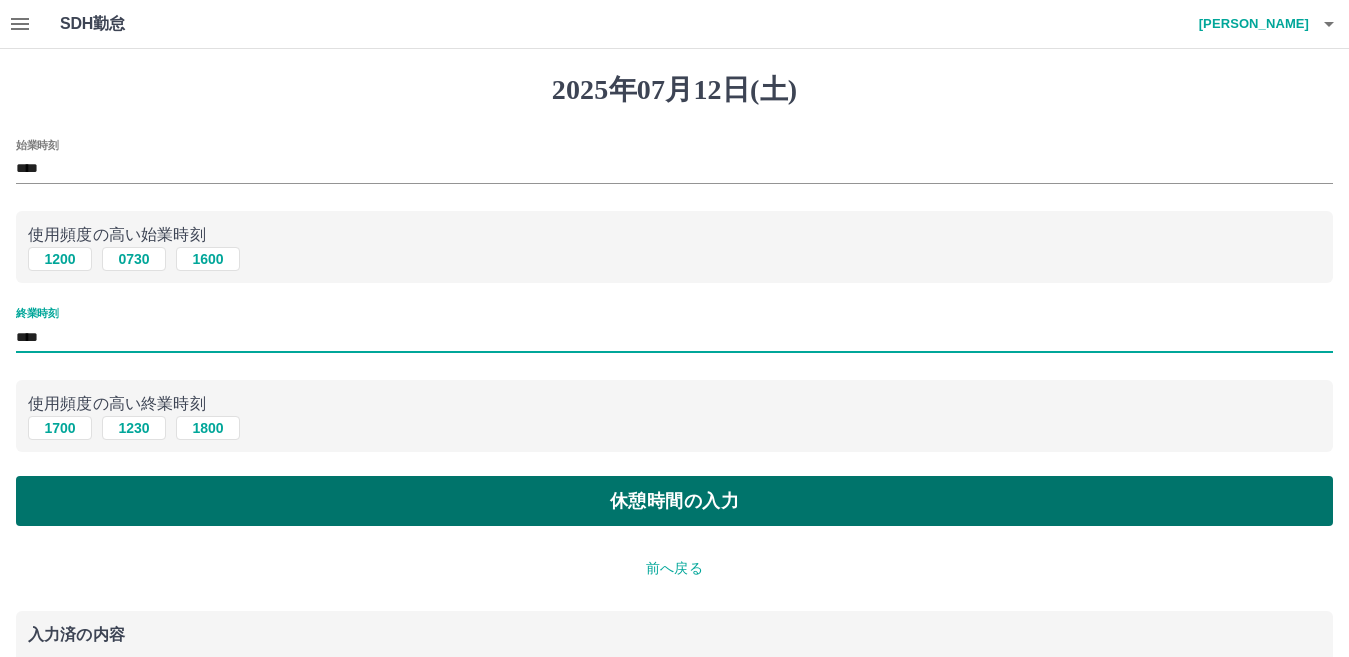 click on "休憩時間の入力" at bounding box center (674, 501) 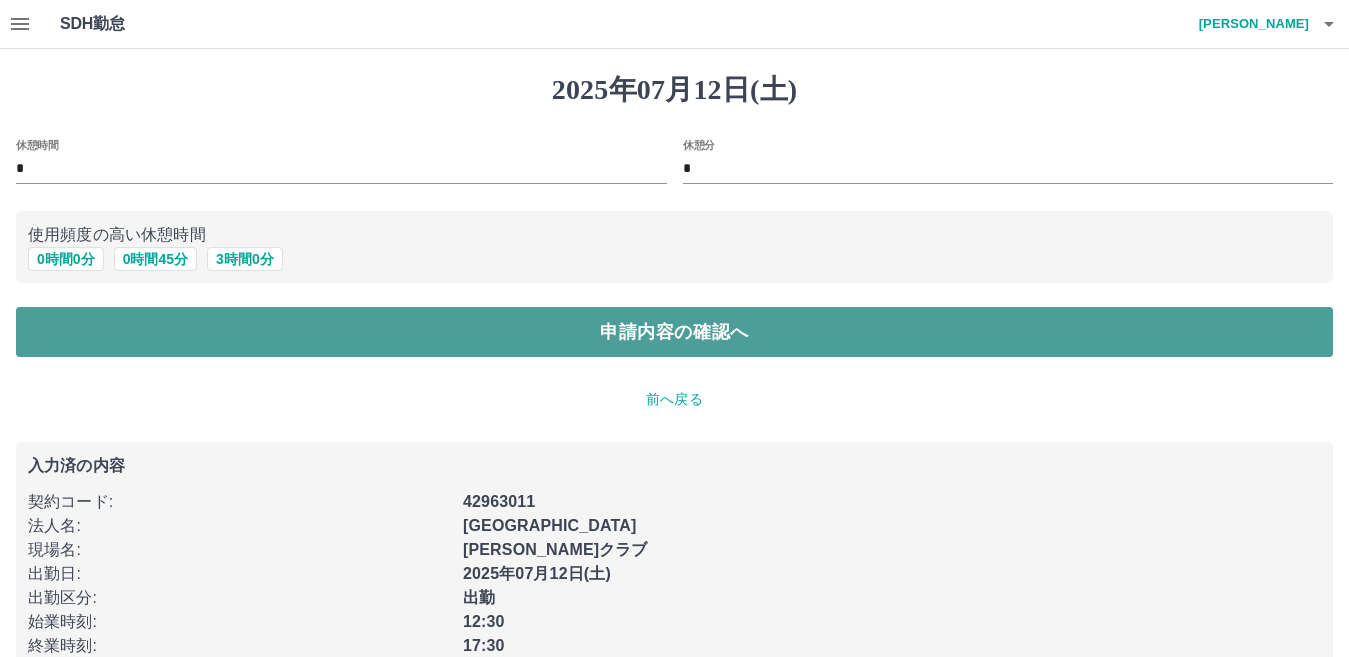 click on "申請内容の確認へ" at bounding box center (674, 332) 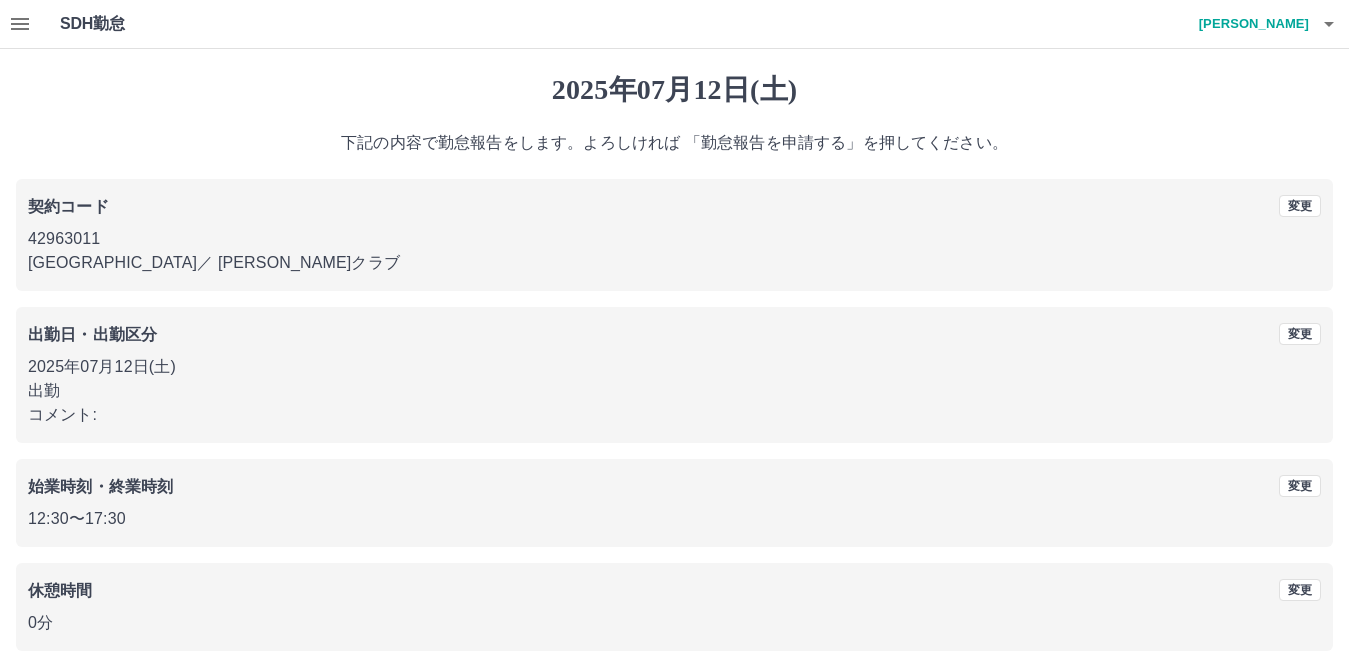 scroll, scrollTop: 92, scrollLeft: 0, axis: vertical 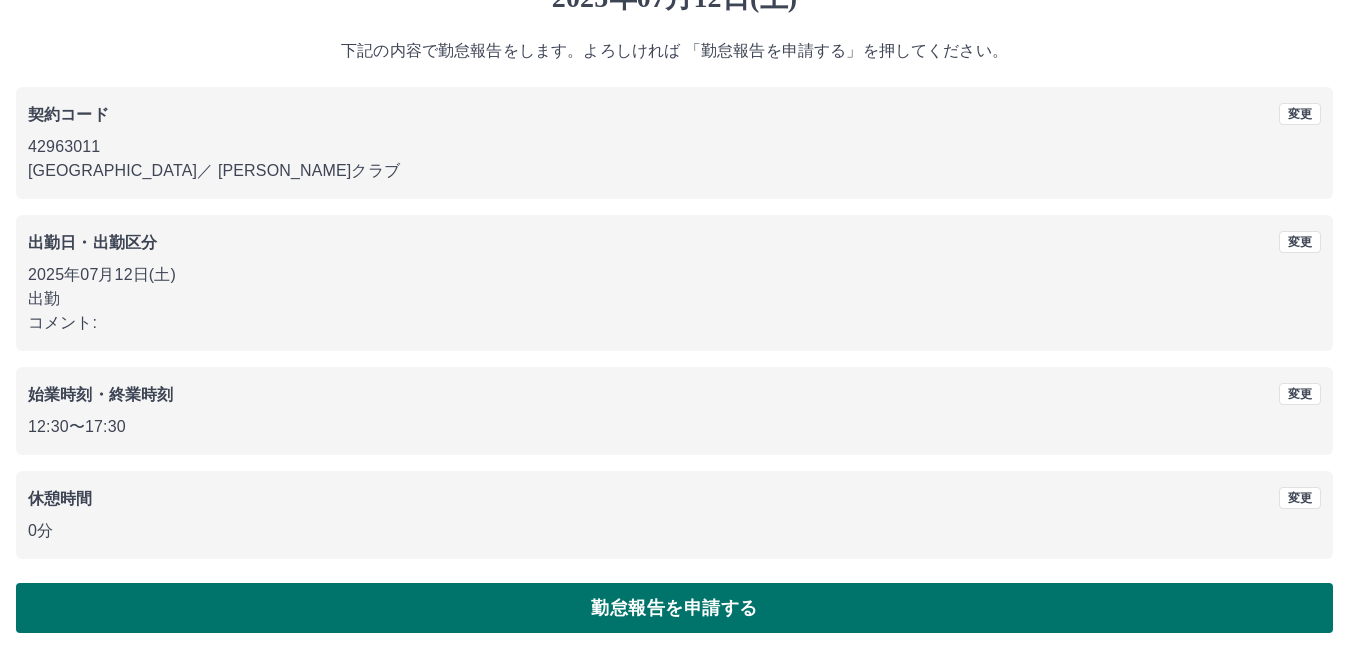 click on "勤怠報告を申請する" at bounding box center (674, 608) 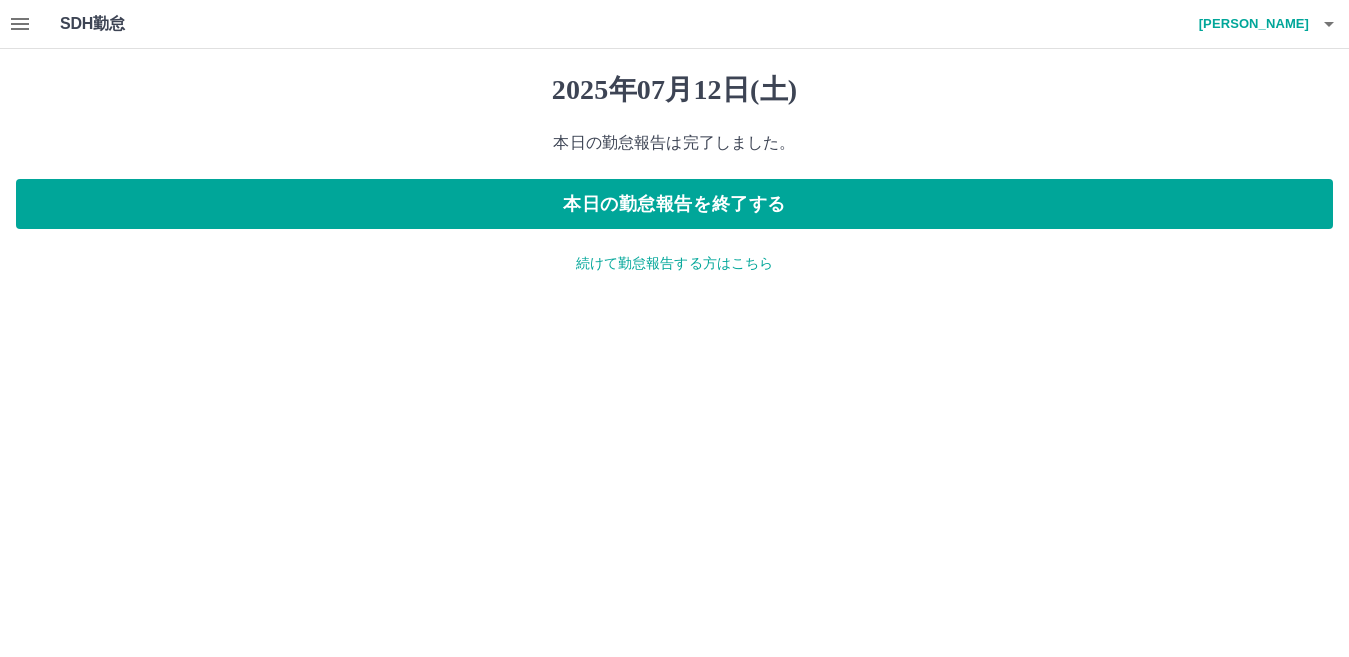 scroll, scrollTop: 0, scrollLeft: 0, axis: both 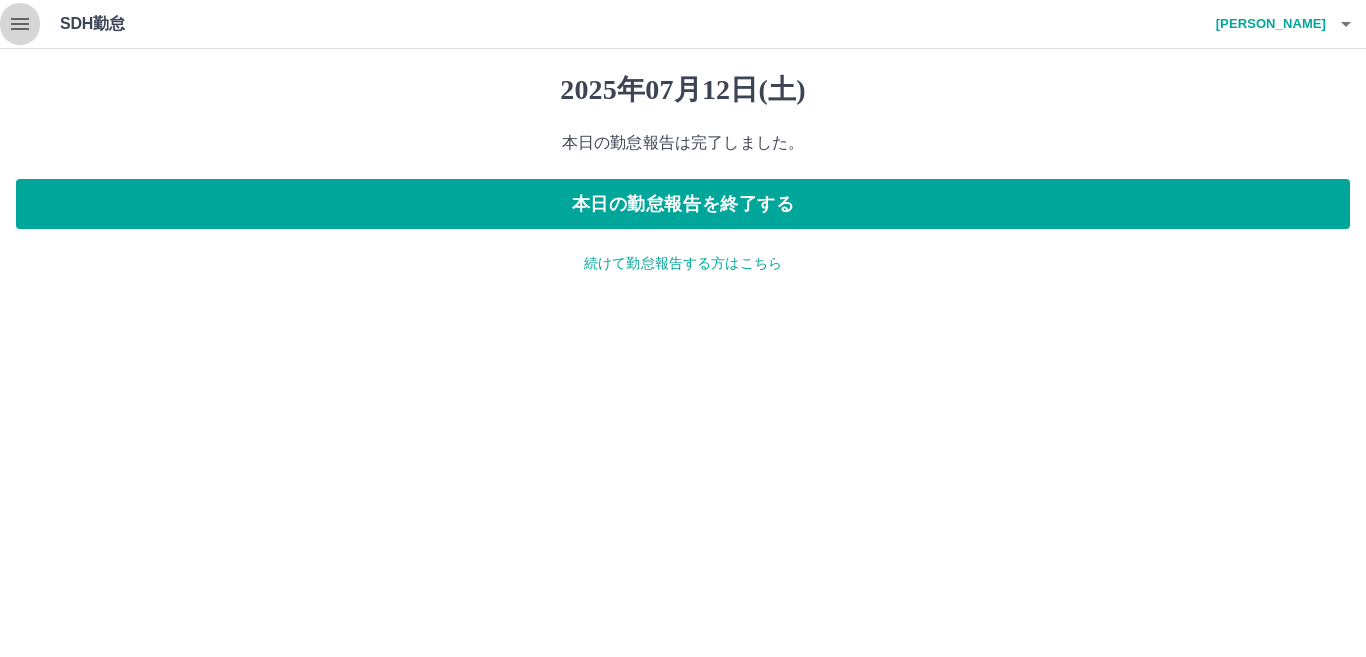 click 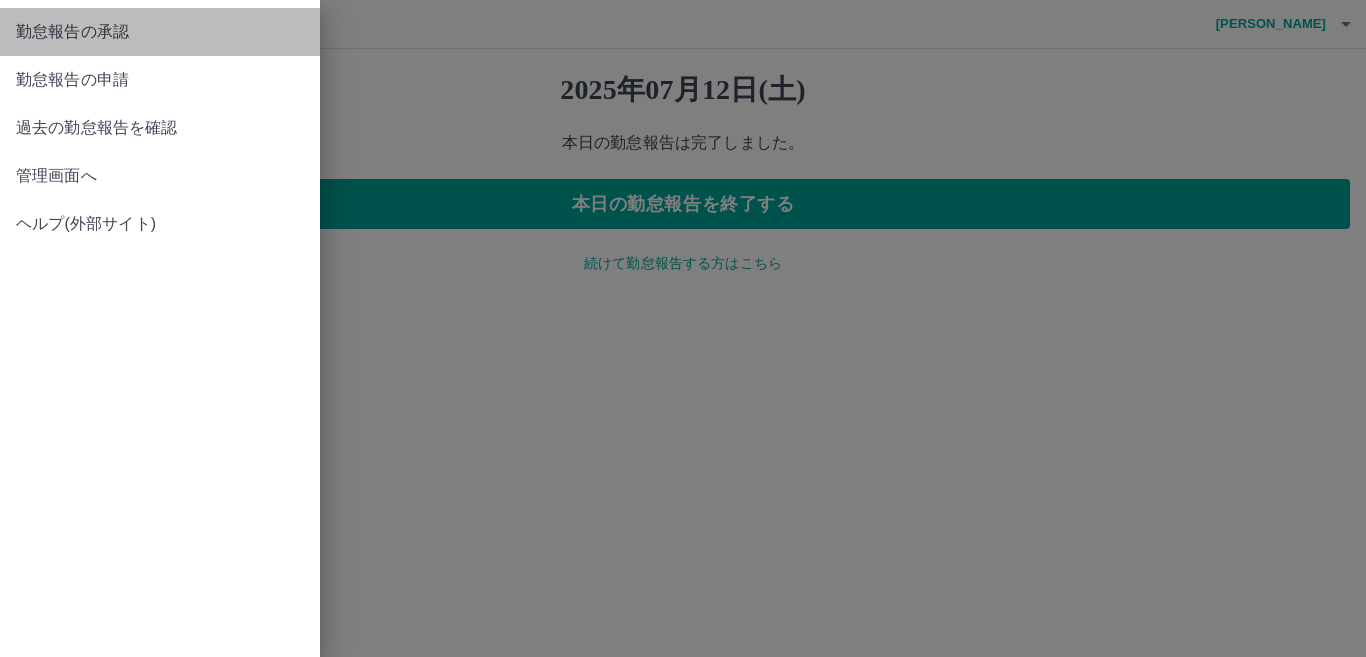click on "勤怠報告の承認" at bounding box center (160, 32) 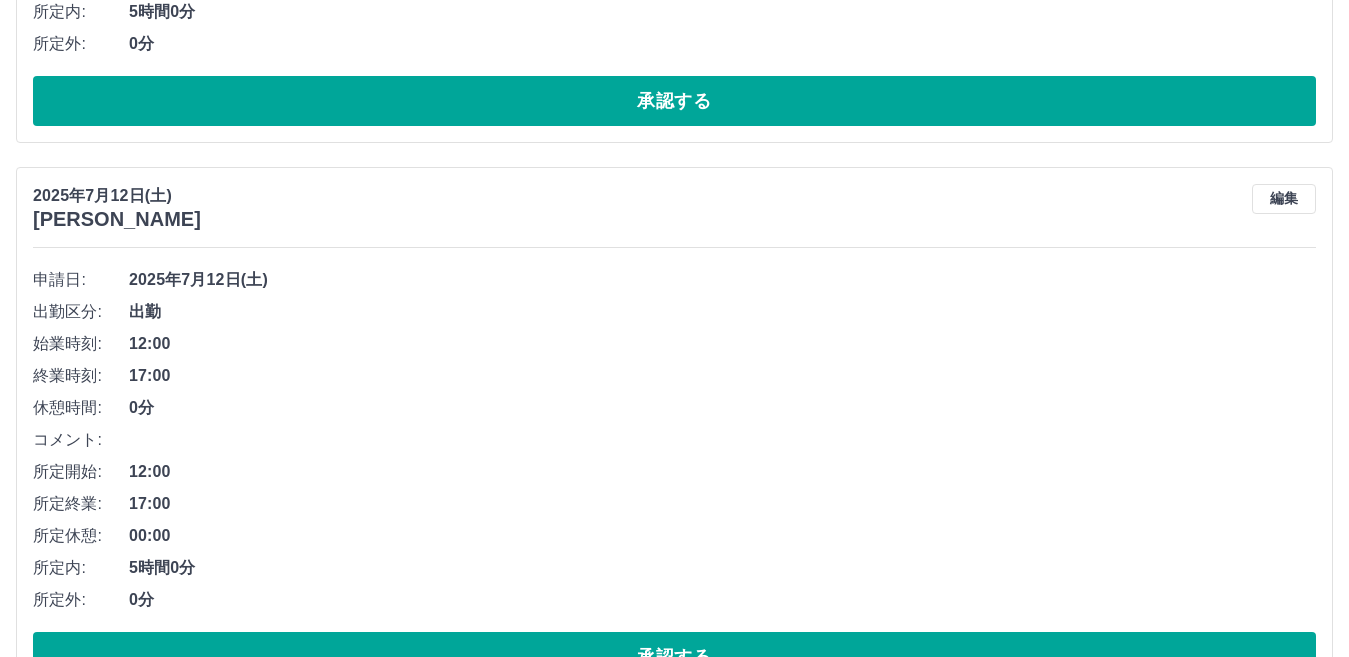 scroll, scrollTop: 1806, scrollLeft: 0, axis: vertical 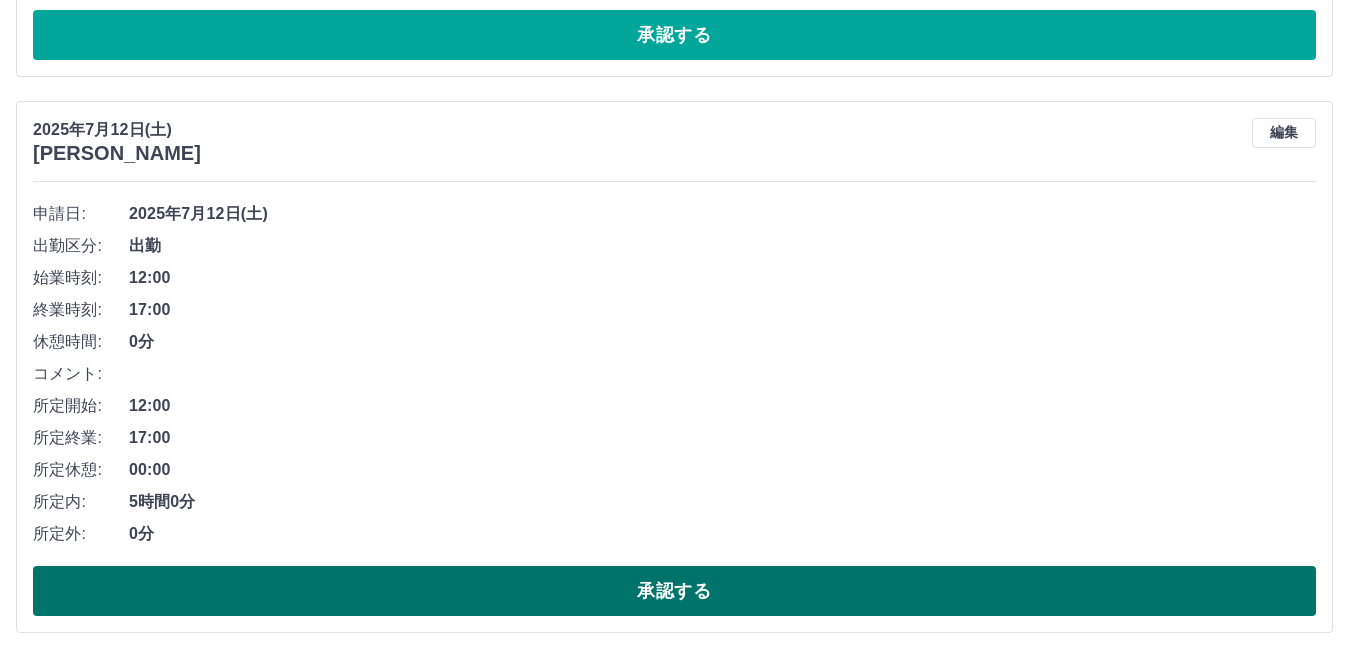 click on "承認する" at bounding box center [674, 591] 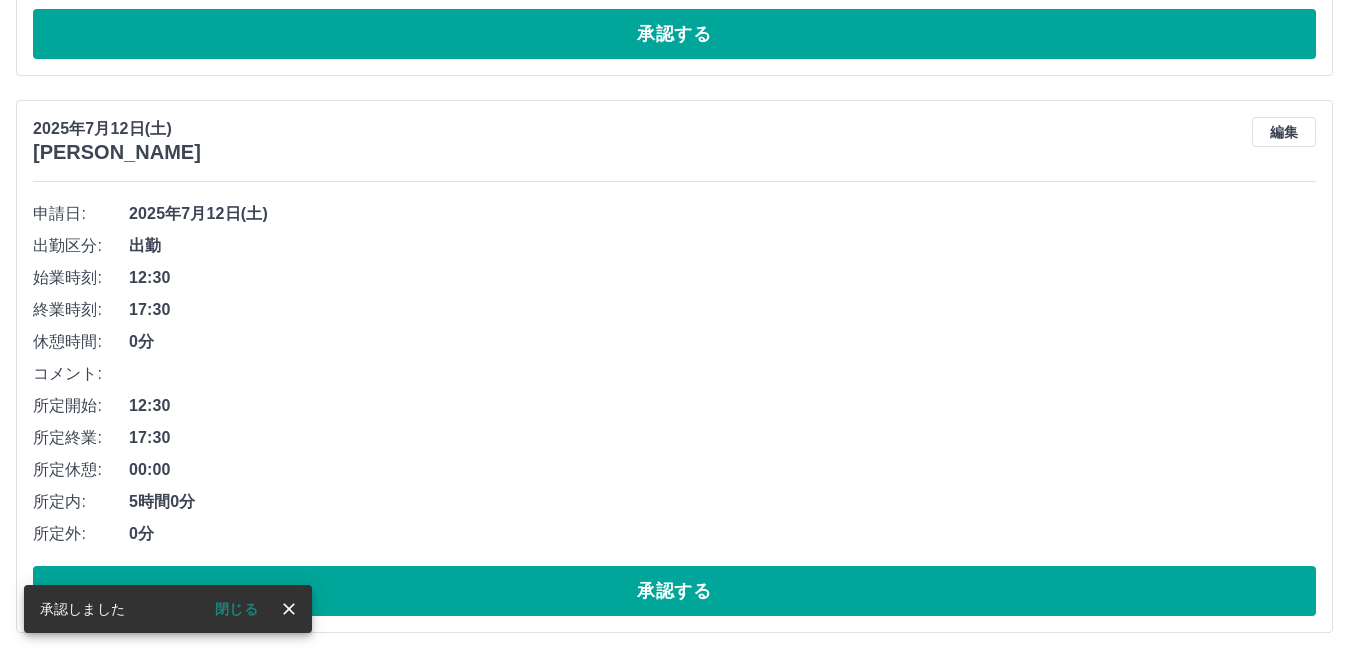 scroll, scrollTop: 1250, scrollLeft: 0, axis: vertical 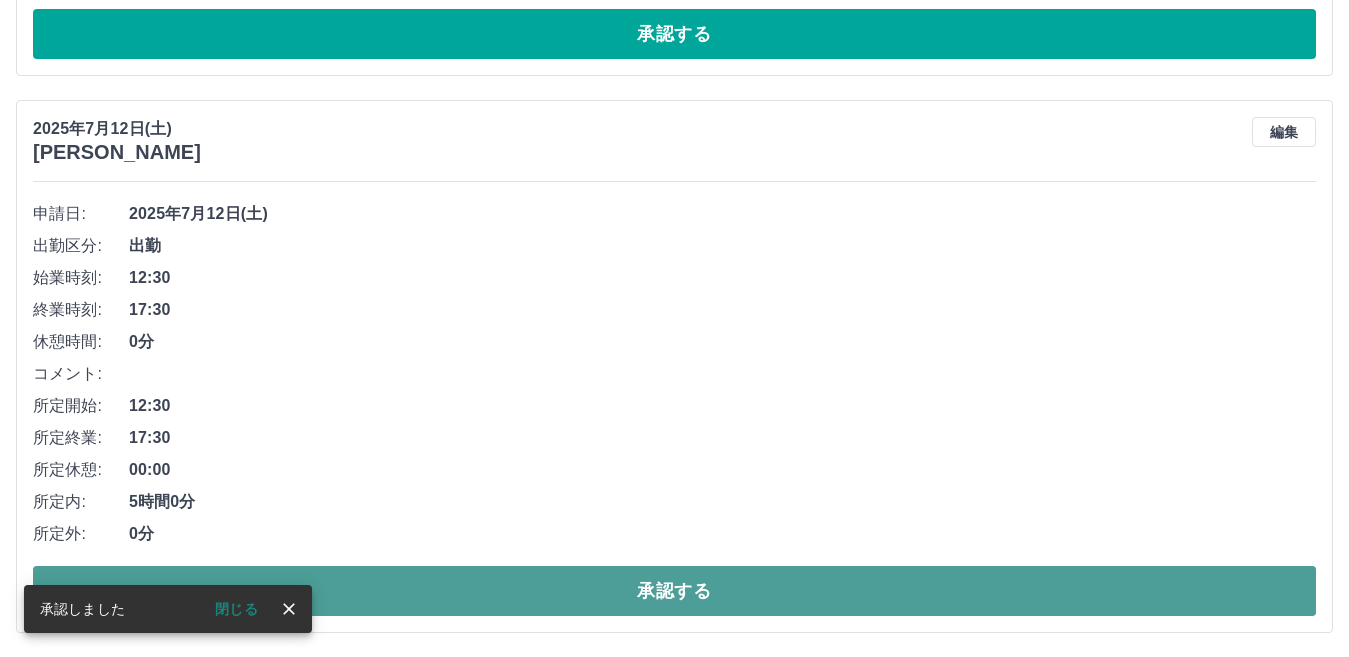 click on "承認する" at bounding box center (674, 591) 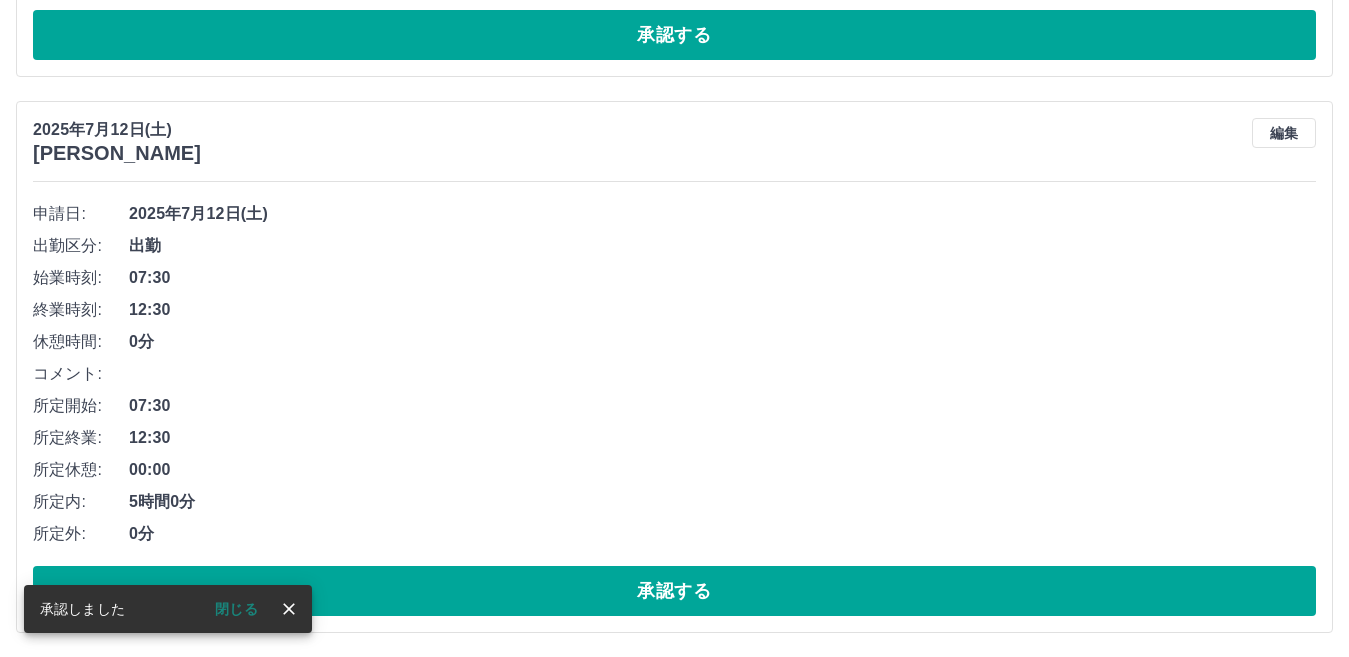 scroll, scrollTop: 693, scrollLeft: 0, axis: vertical 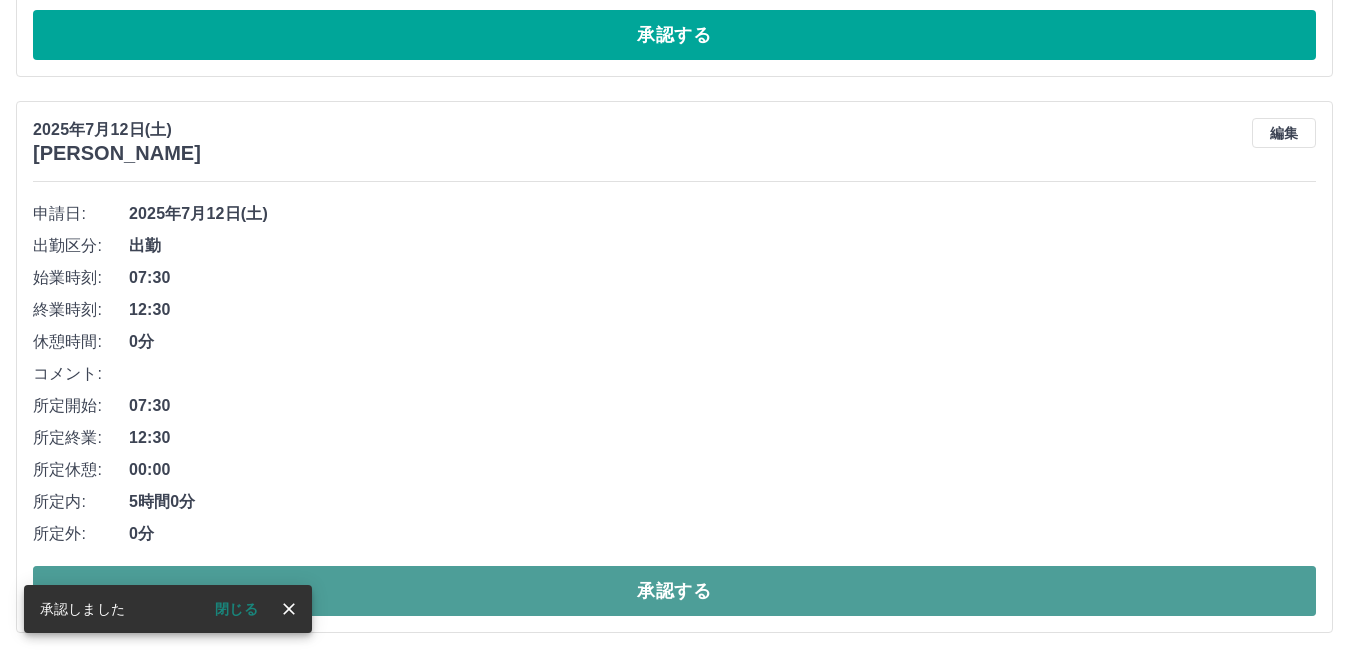 click on "承認する" at bounding box center (674, 591) 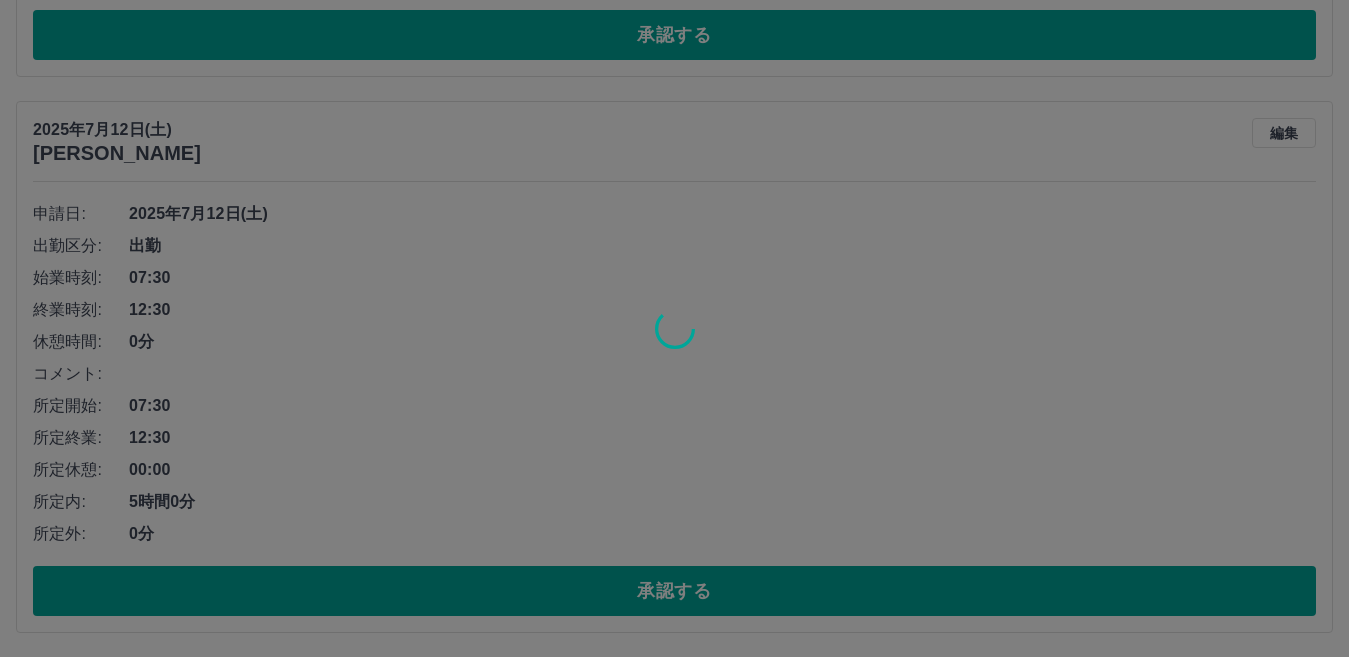 scroll, scrollTop: 137, scrollLeft: 0, axis: vertical 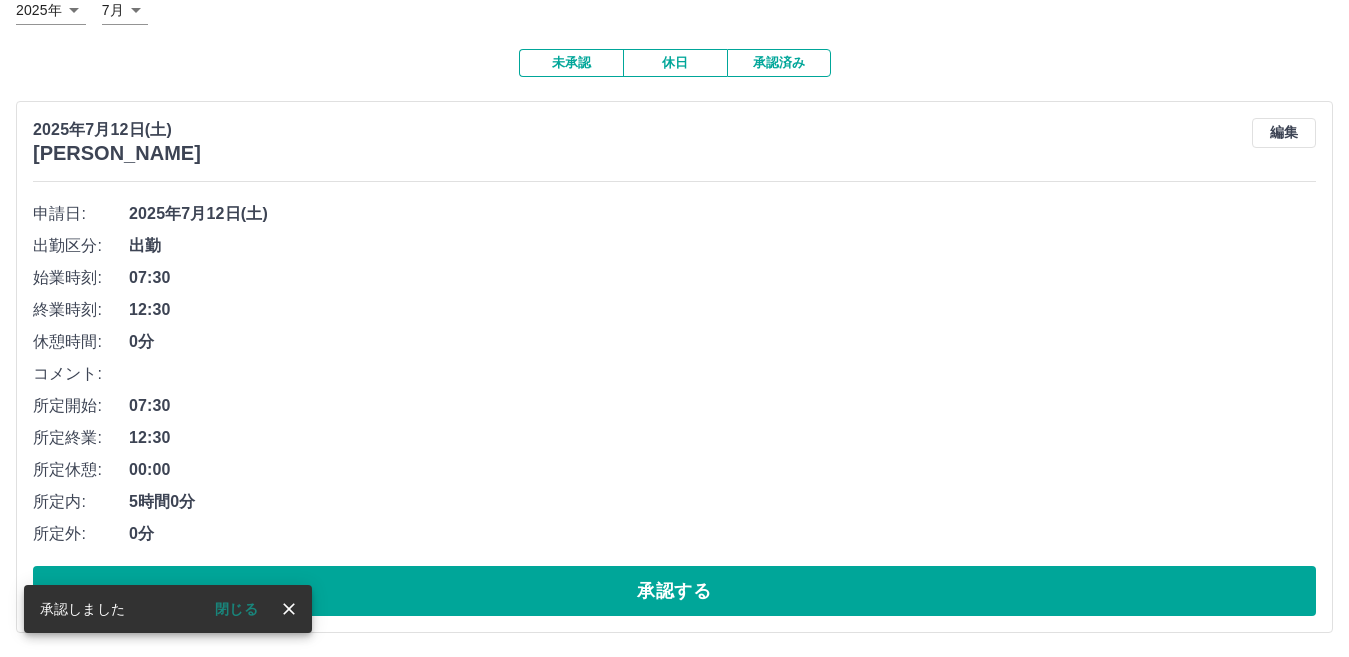 click on "承認する" at bounding box center [674, 591] 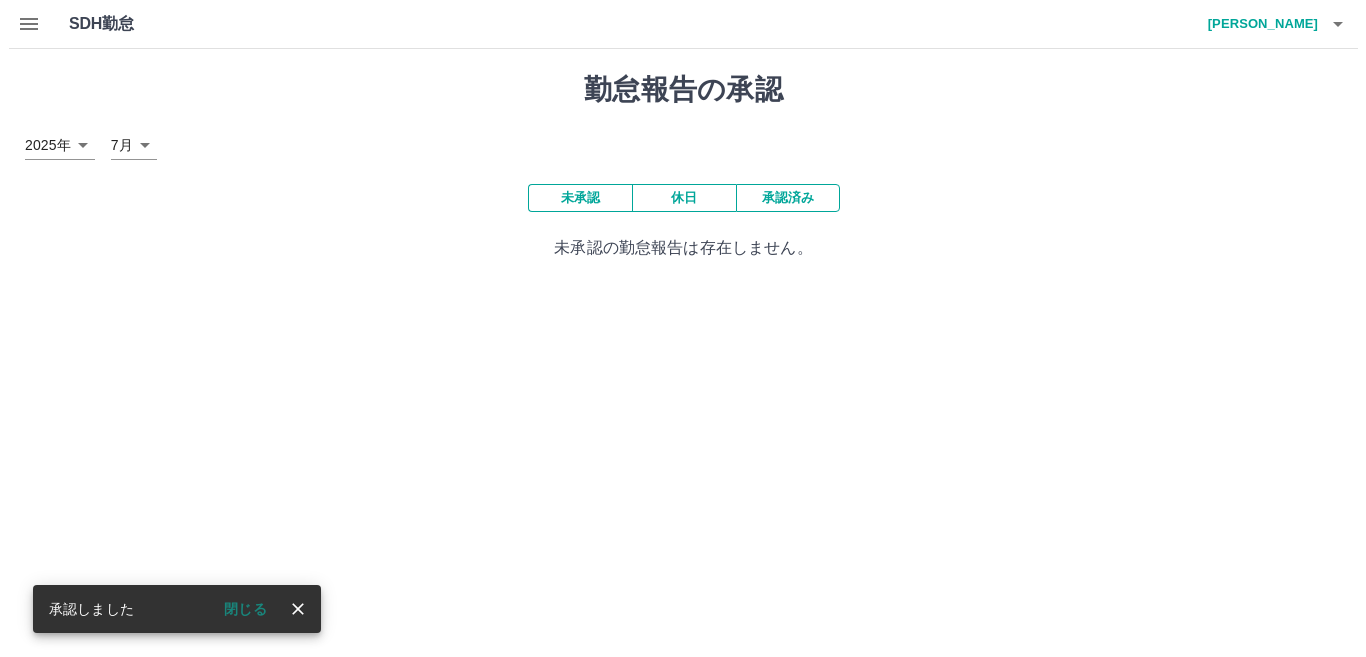 scroll, scrollTop: 0, scrollLeft: 0, axis: both 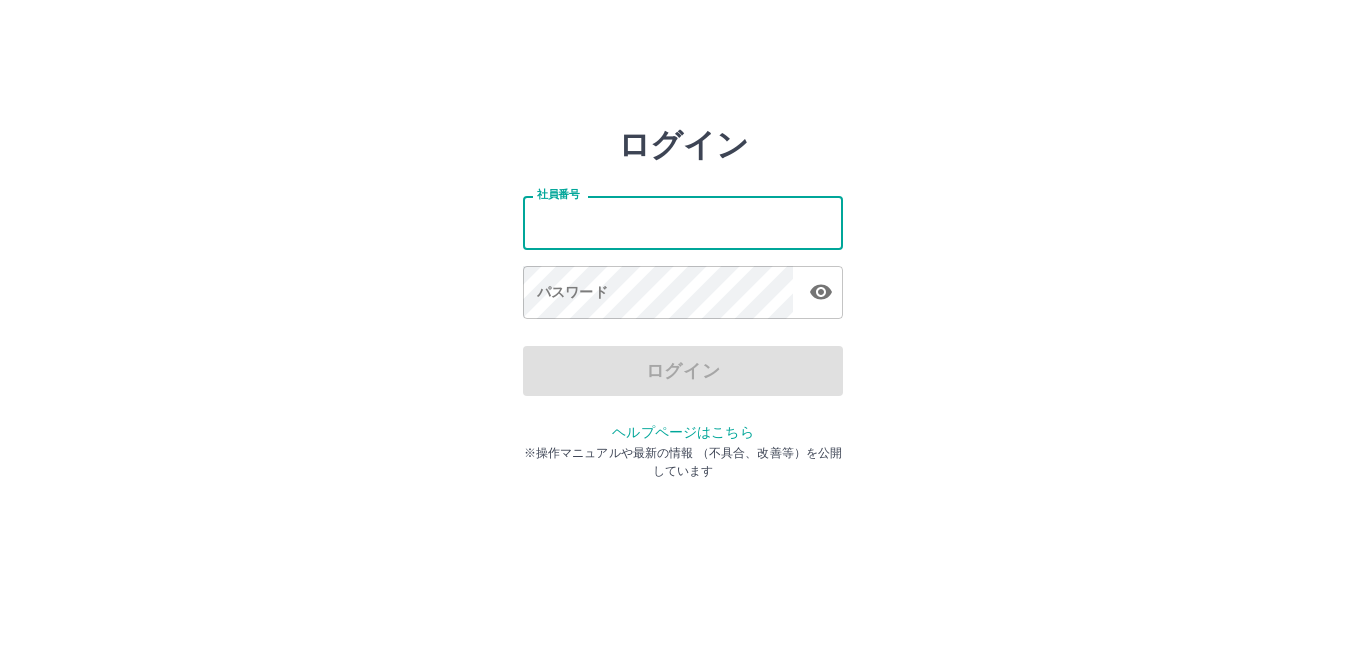 click on "社員番号" at bounding box center (683, 222) 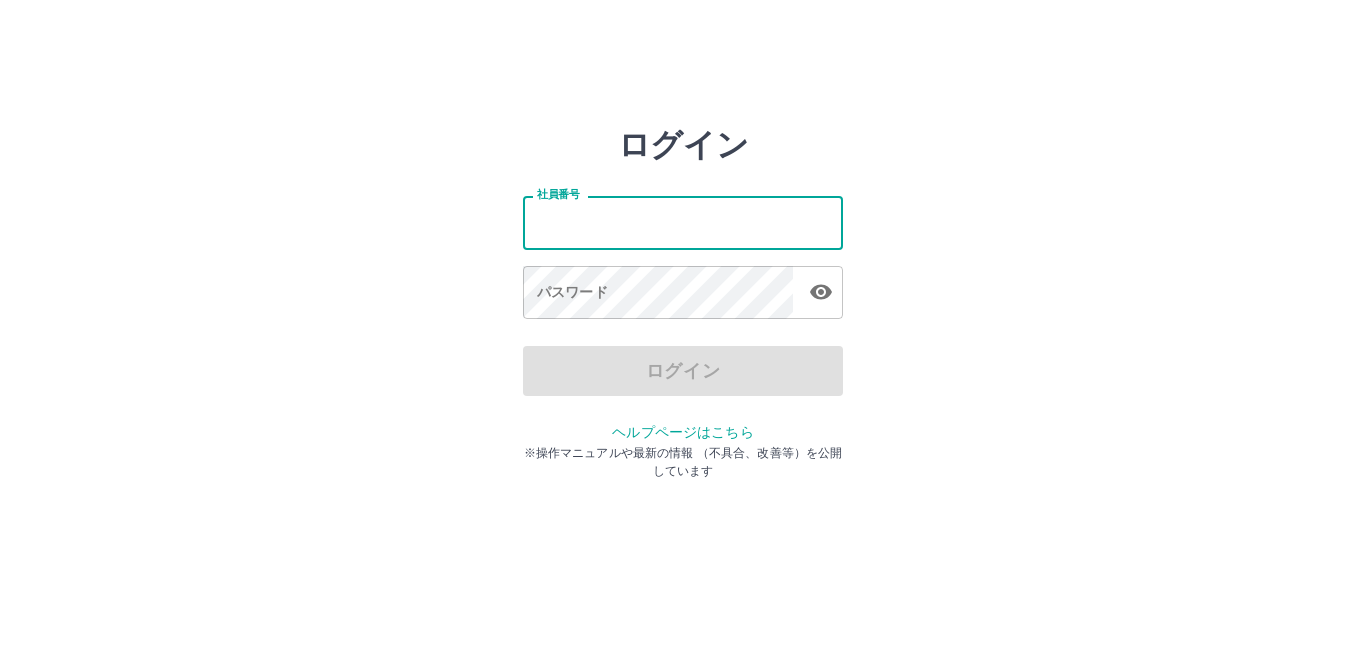 type on "*******" 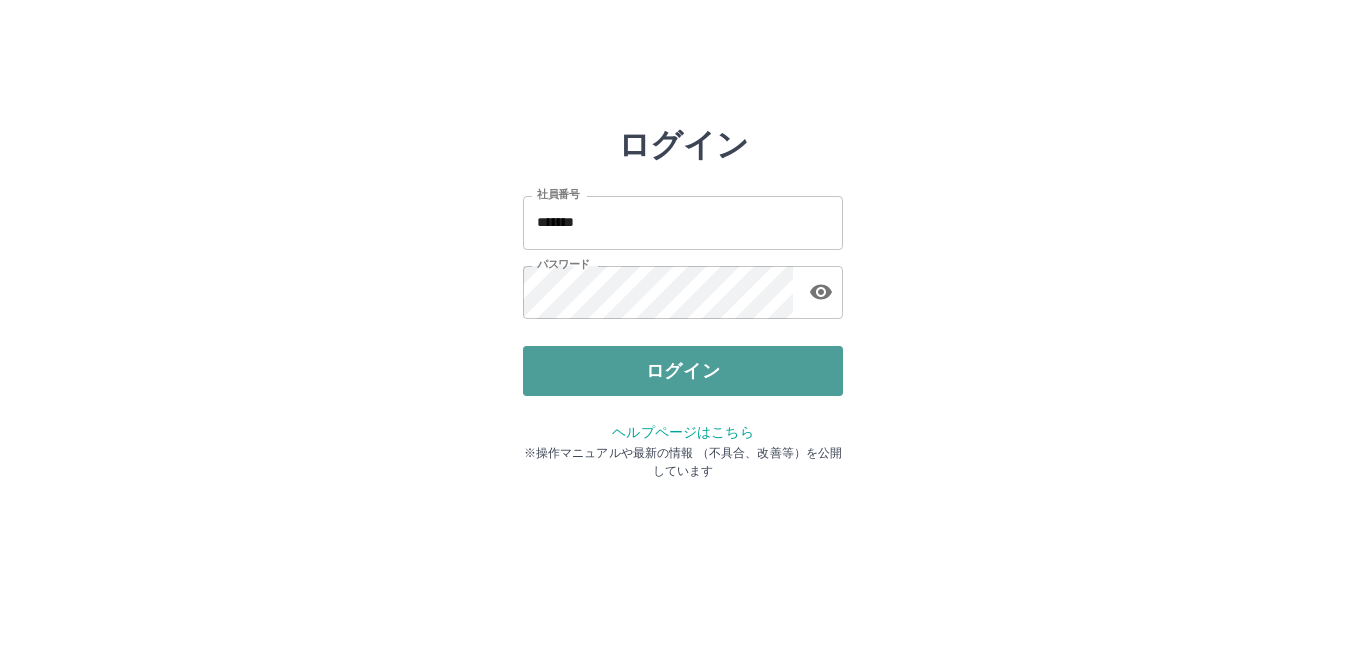 click on "ログイン" at bounding box center [683, 371] 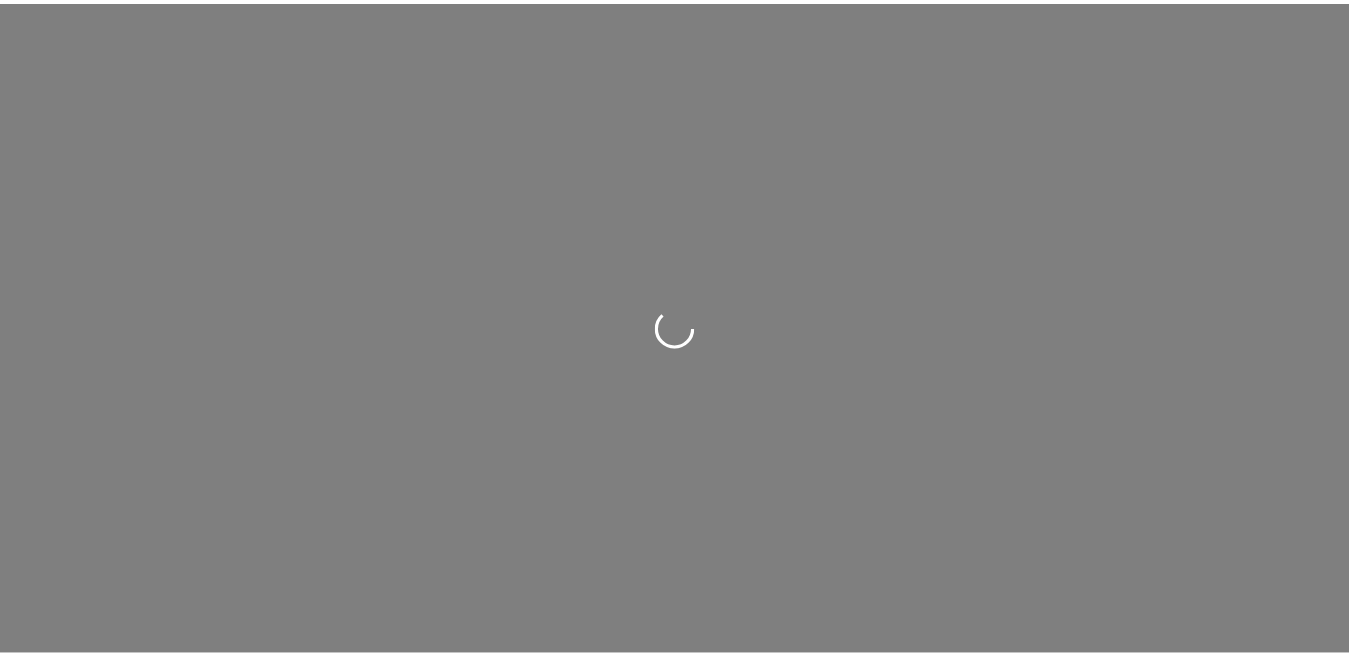 scroll, scrollTop: 0, scrollLeft: 0, axis: both 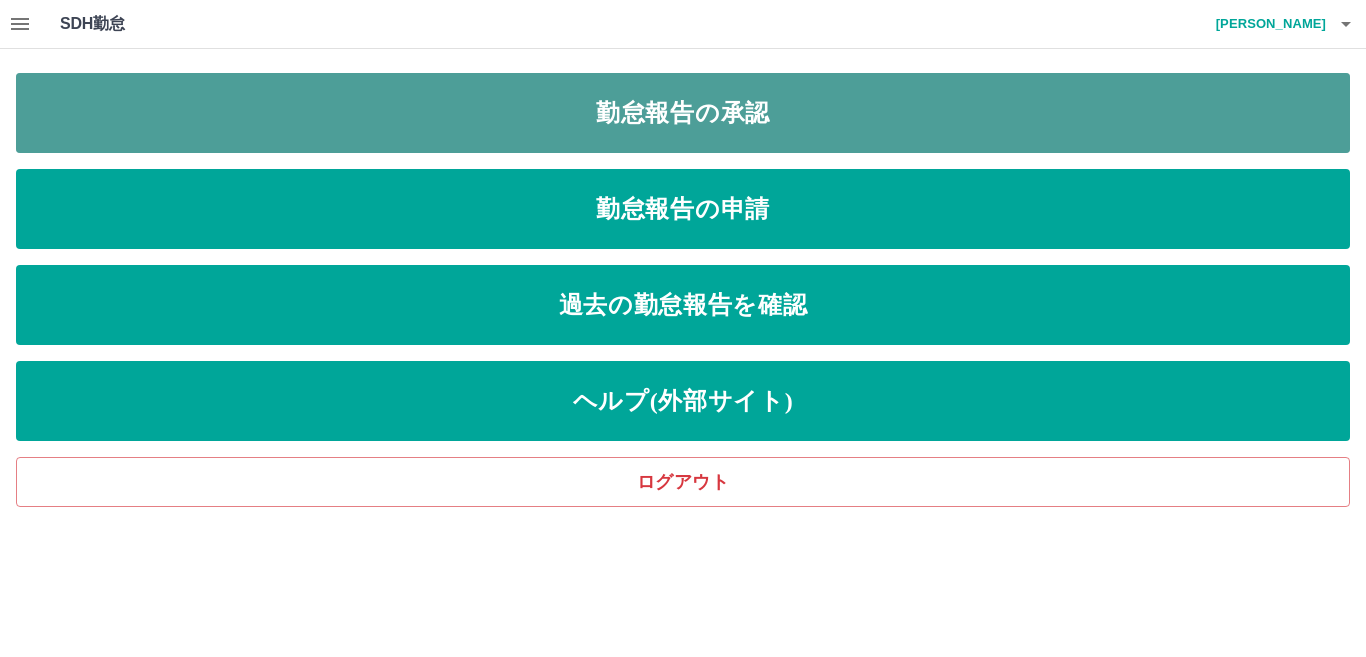 click on "勤怠報告の承認" at bounding box center (683, 113) 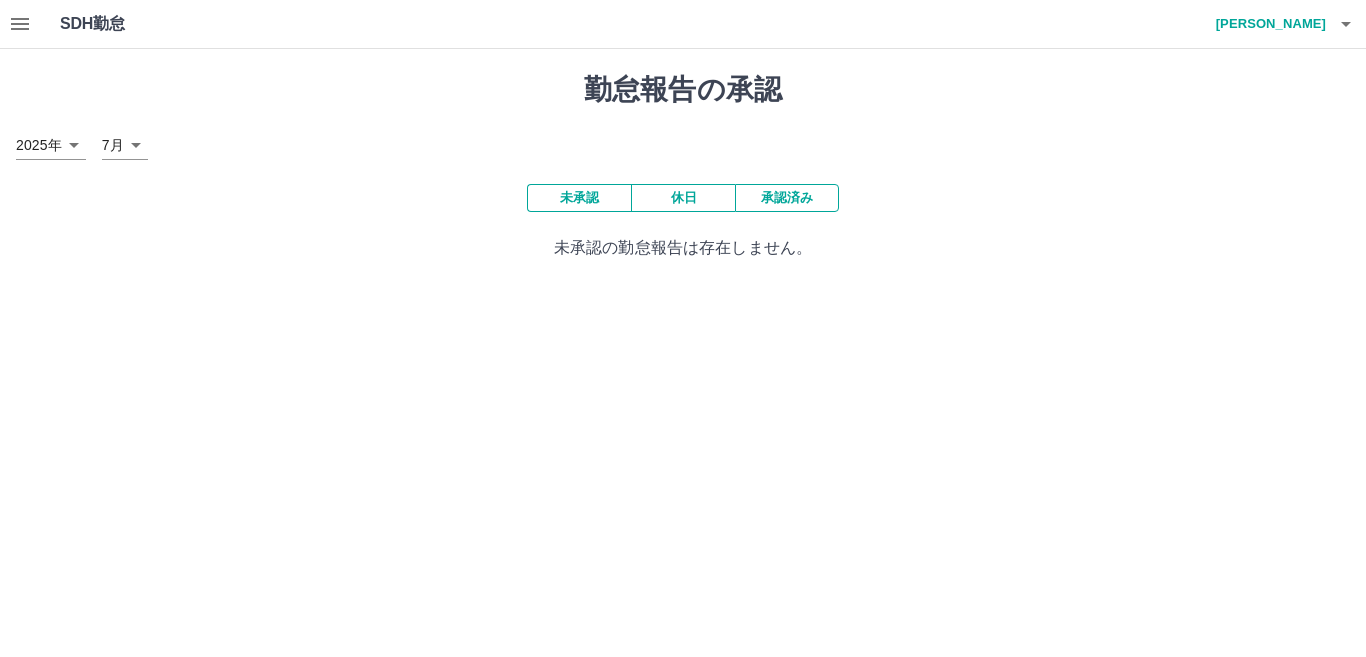 click 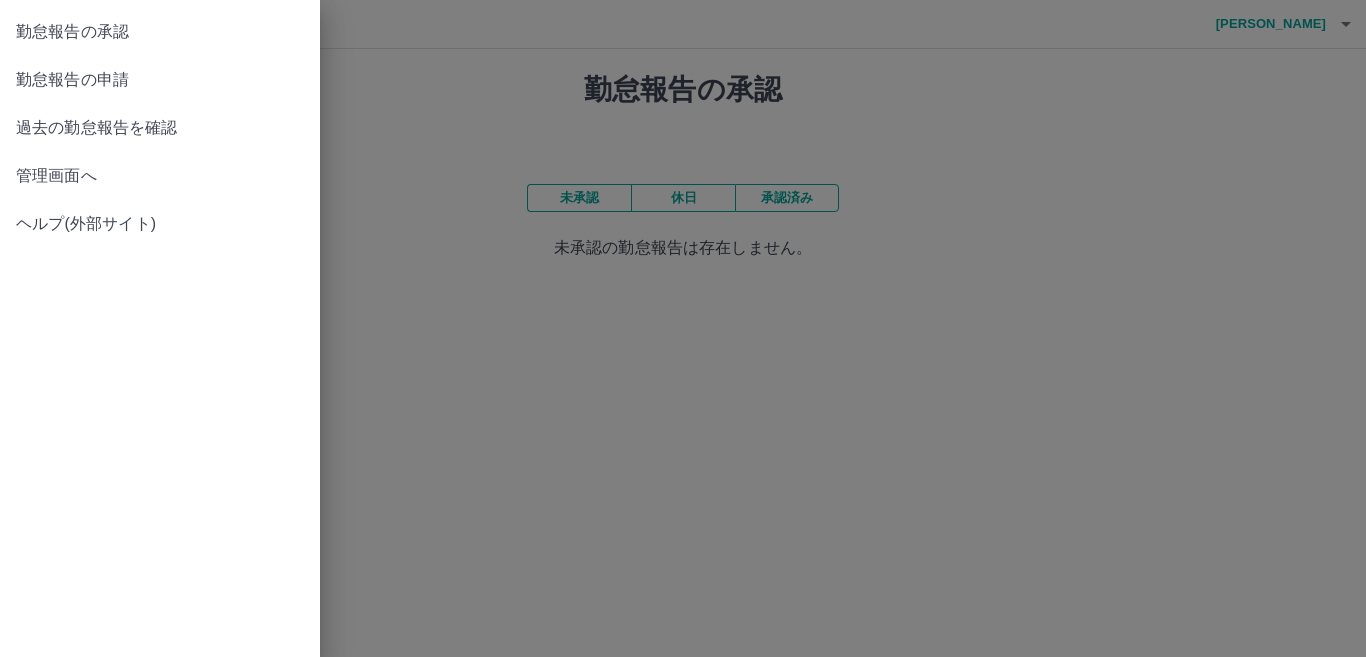 click on "管理画面へ" at bounding box center [160, 176] 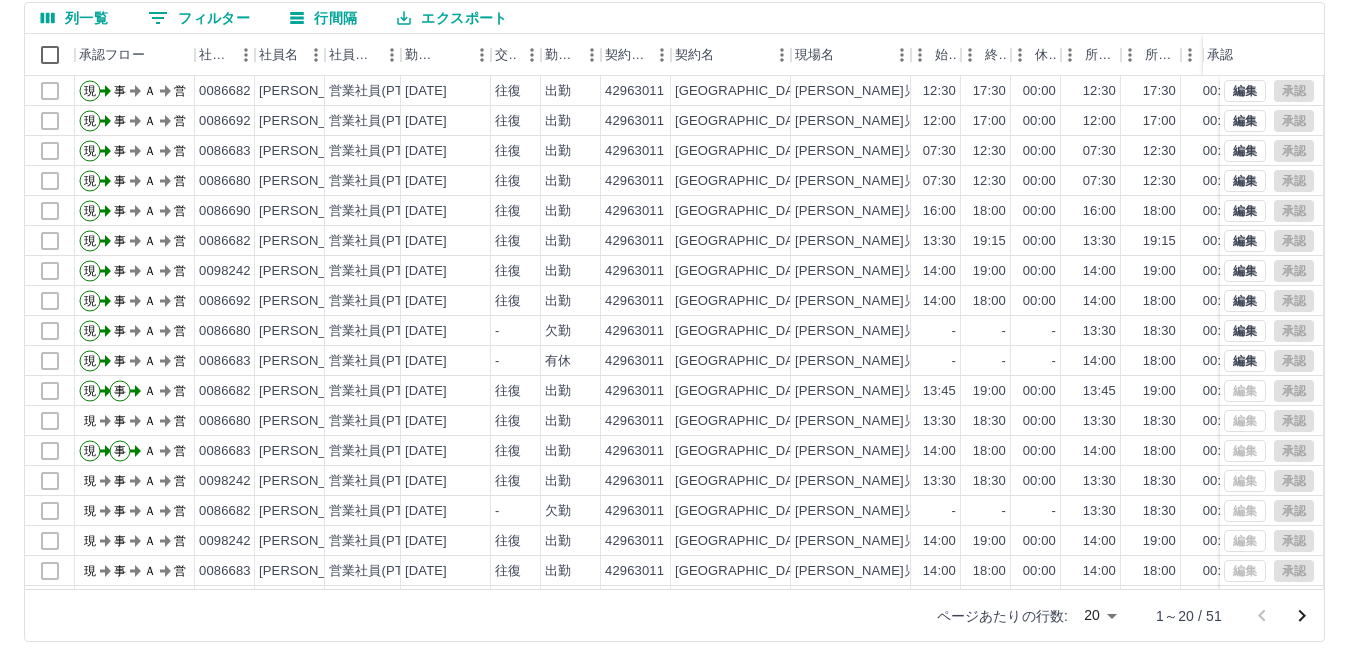 scroll, scrollTop: 188, scrollLeft: 0, axis: vertical 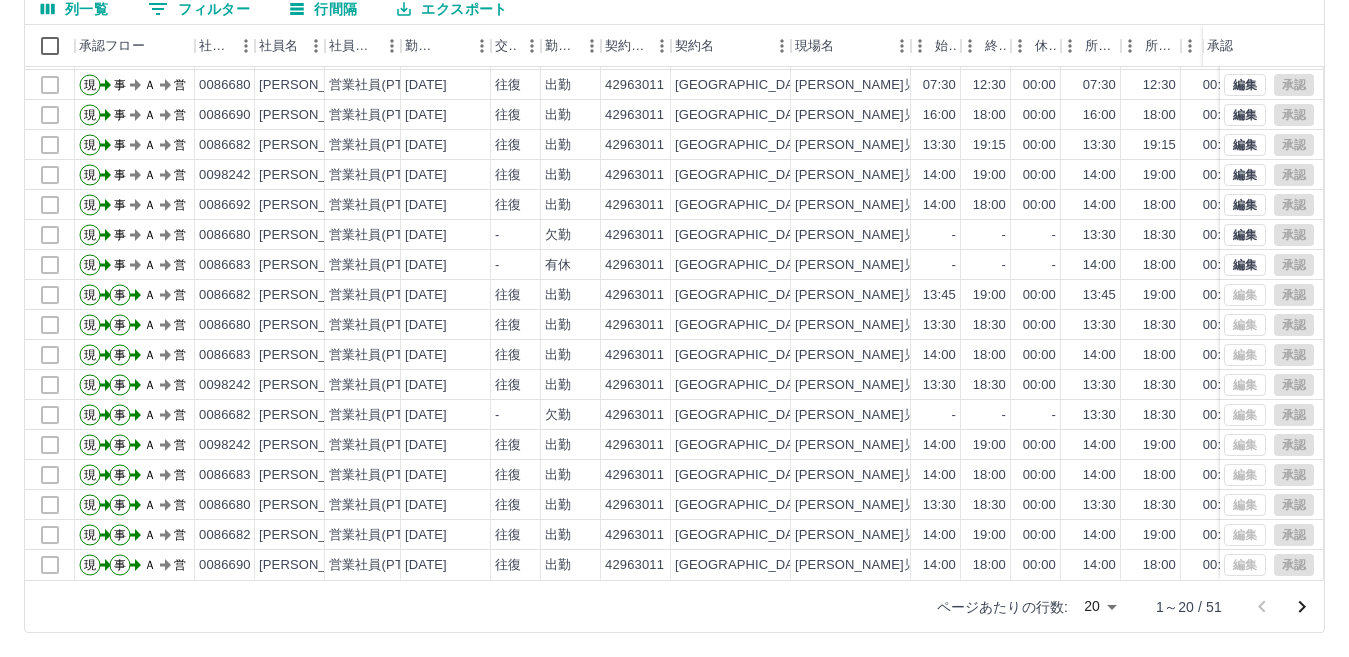 click 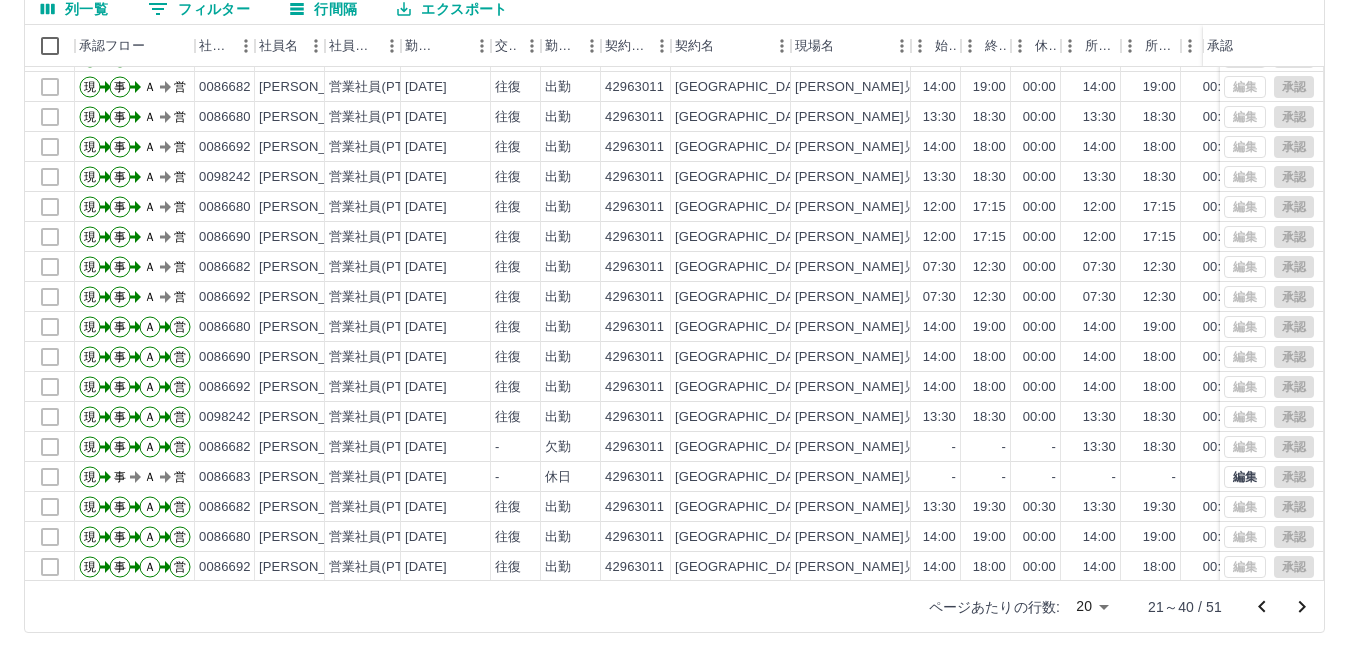 scroll, scrollTop: 104, scrollLeft: 0, axis: vertical 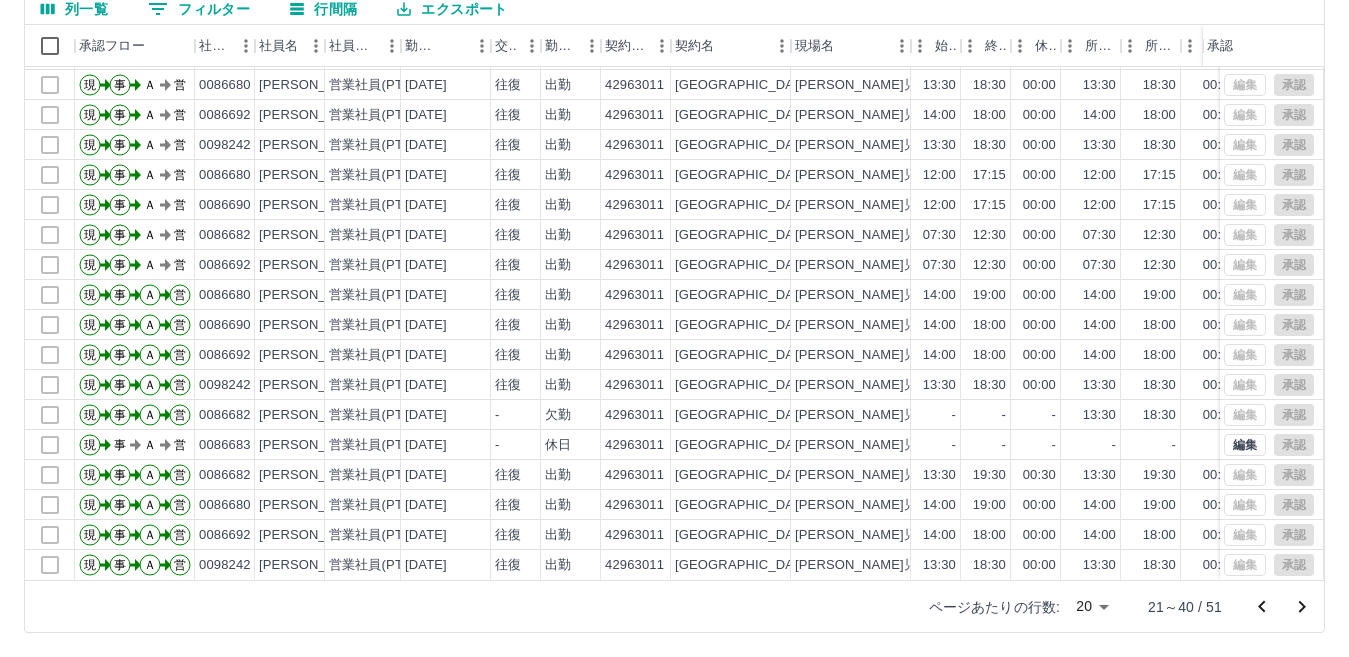 click 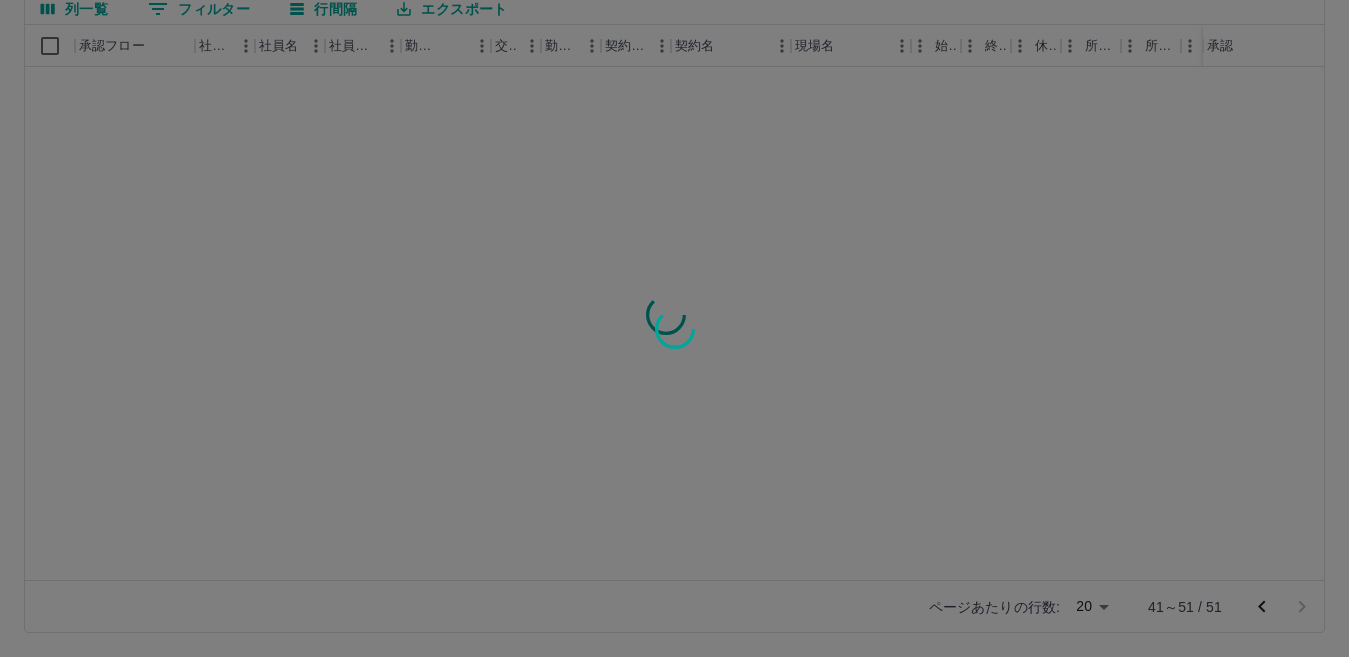 scroll, scrollTop: 0, scrollLeft: 0, axis: both 